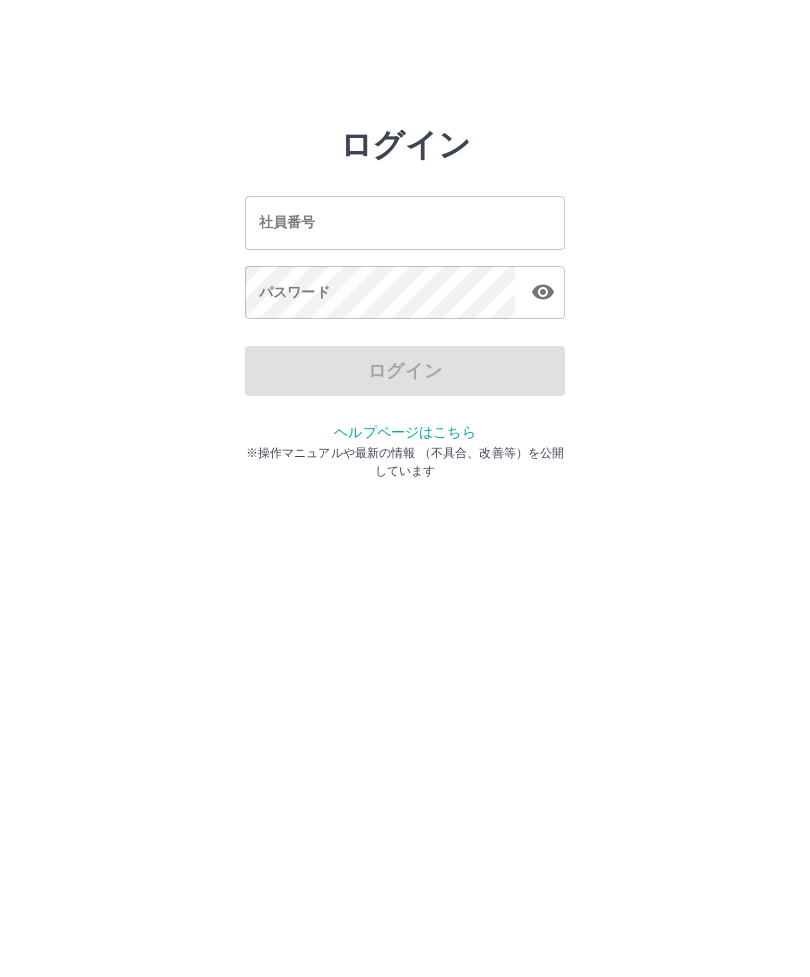 scroll, scrollTop: 0, scrollLeft: 0, axis: both 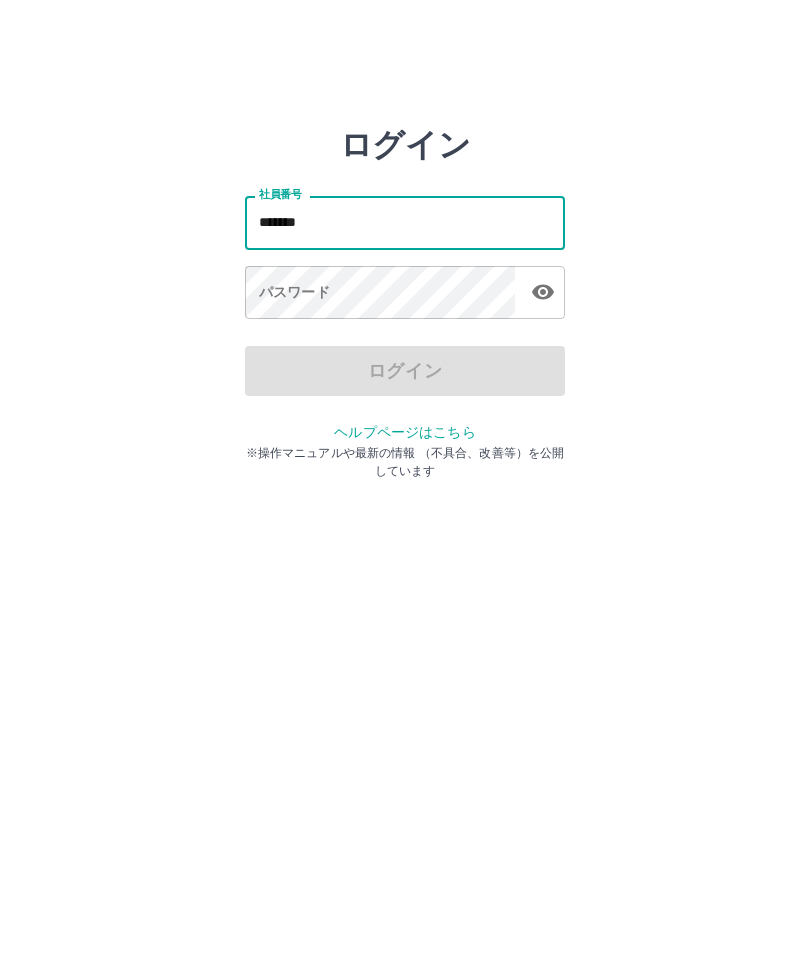 type on "*******" 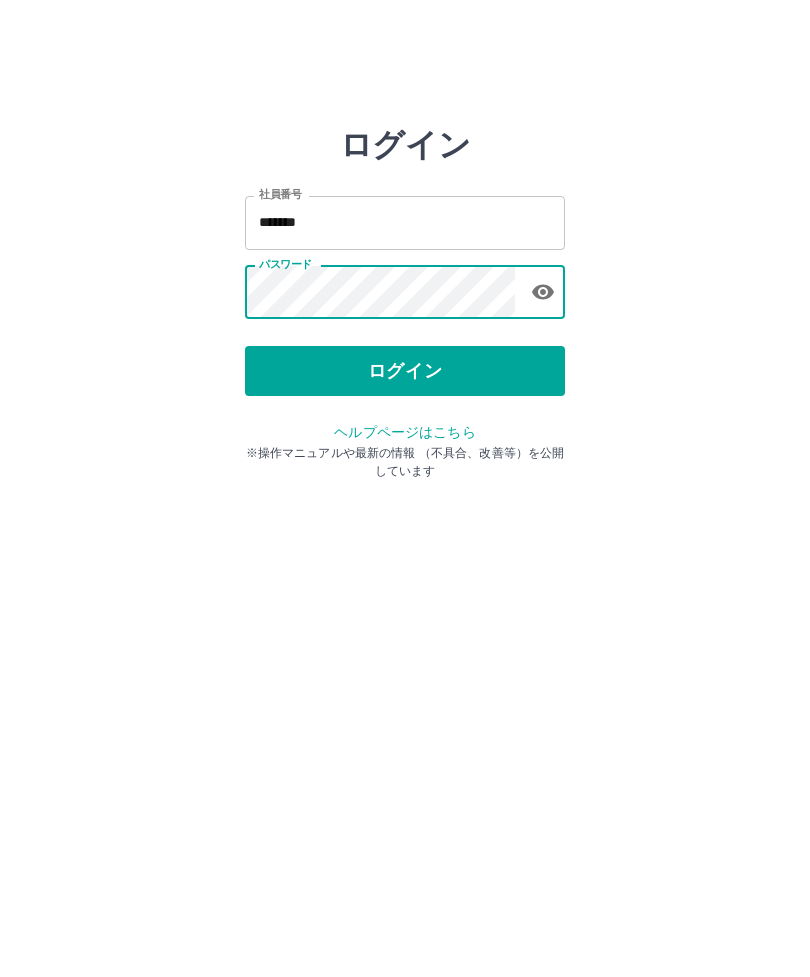 click on "ログイン" at bounding box center [405, 371] 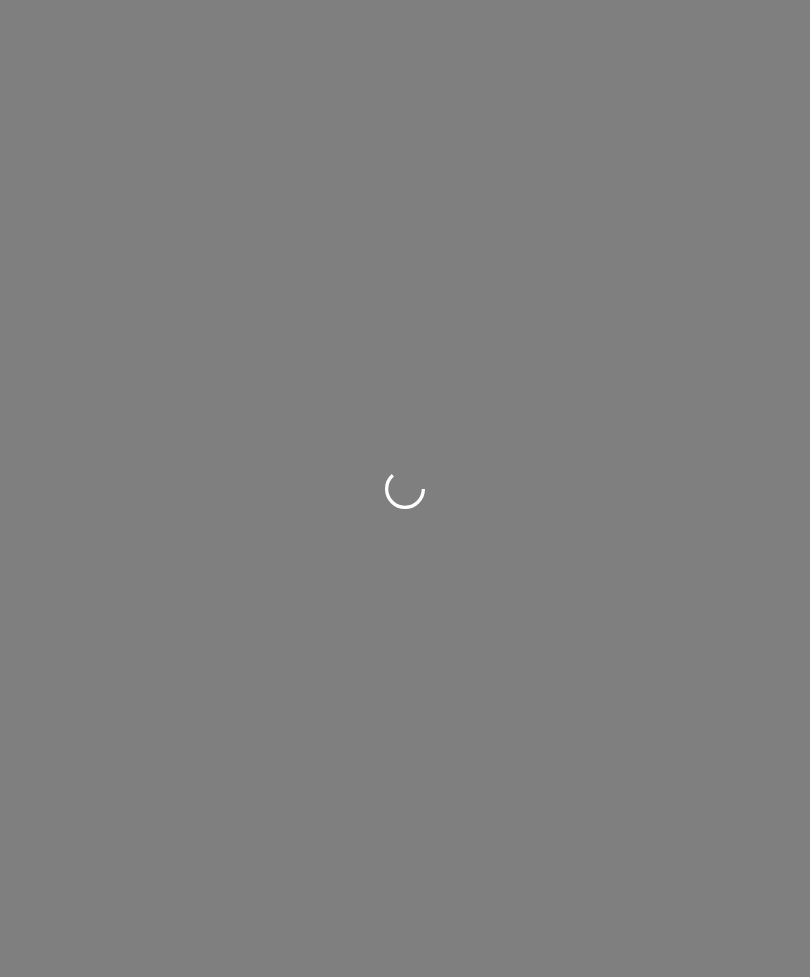 scroll, scrollTop: 0, scrollLeft: 0, axis: both 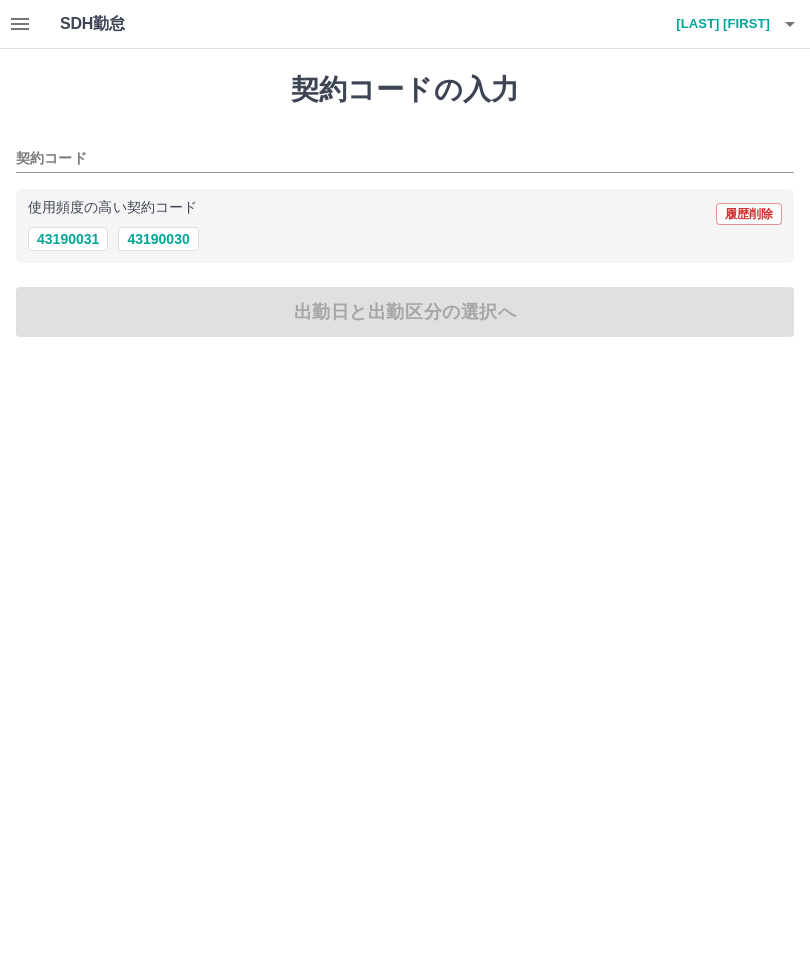 click on "43190030" at bounding box center [158, 239] 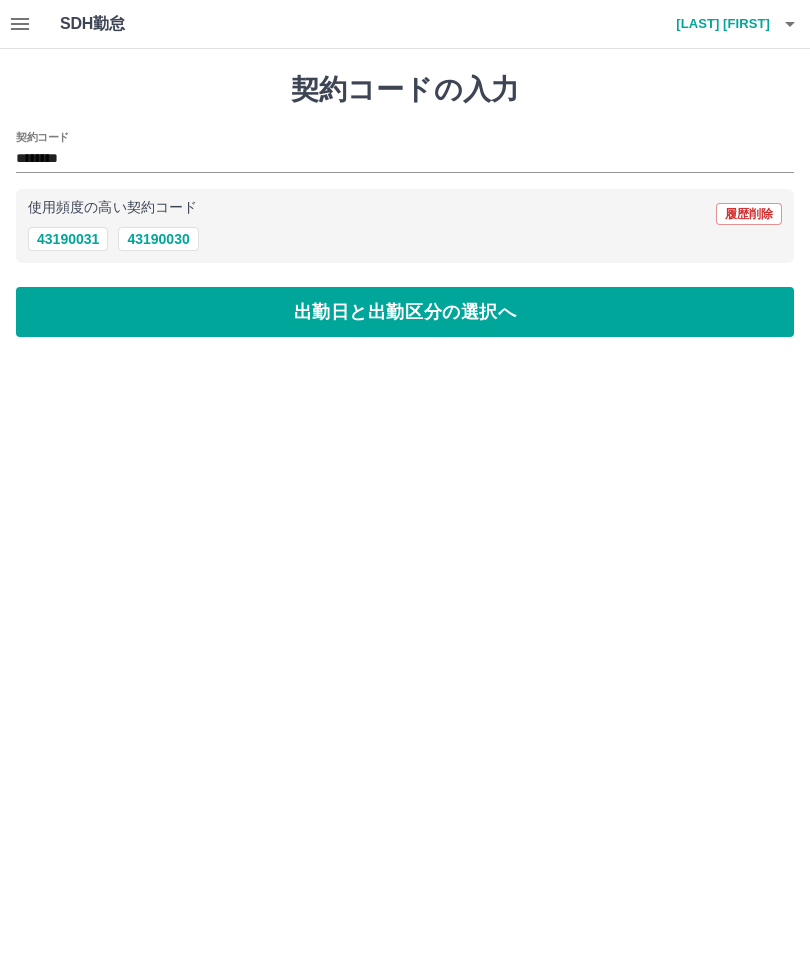 click on "出勤日と出勤区分の選択へ" at bounding box center (405, 312) 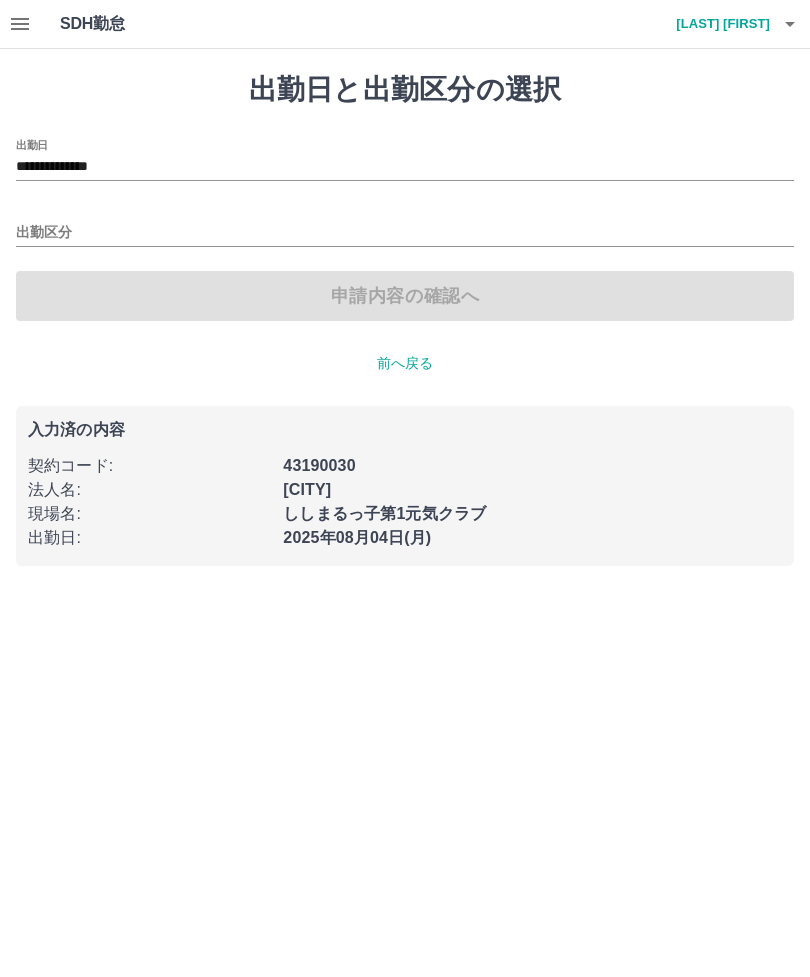 click on "出勤区分" at bounding box center (405, 233) 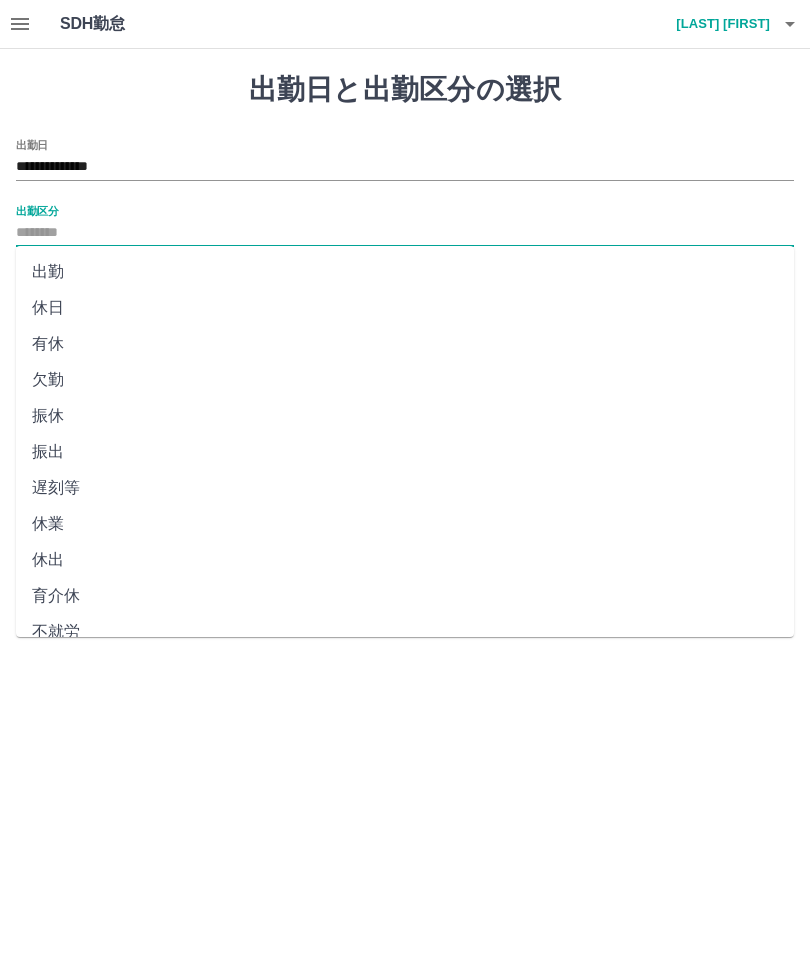 click on "出勤" at bounding box center (405, 272) 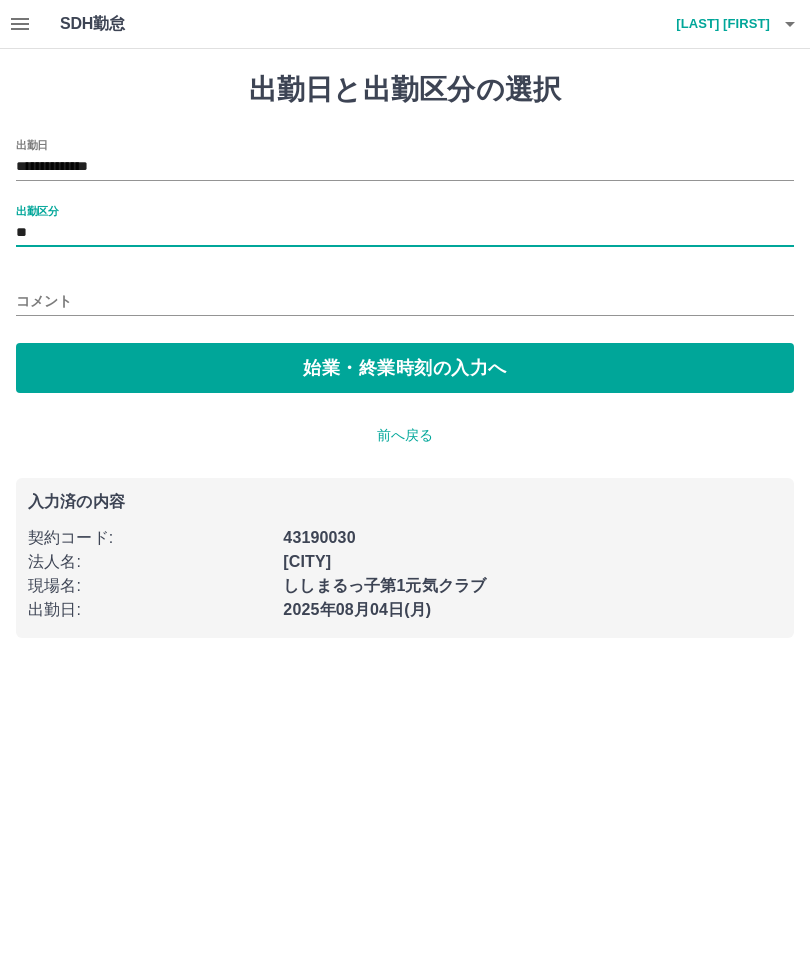 click on "始業・終業時刻の入力へ" at bounding box center (405, 368) 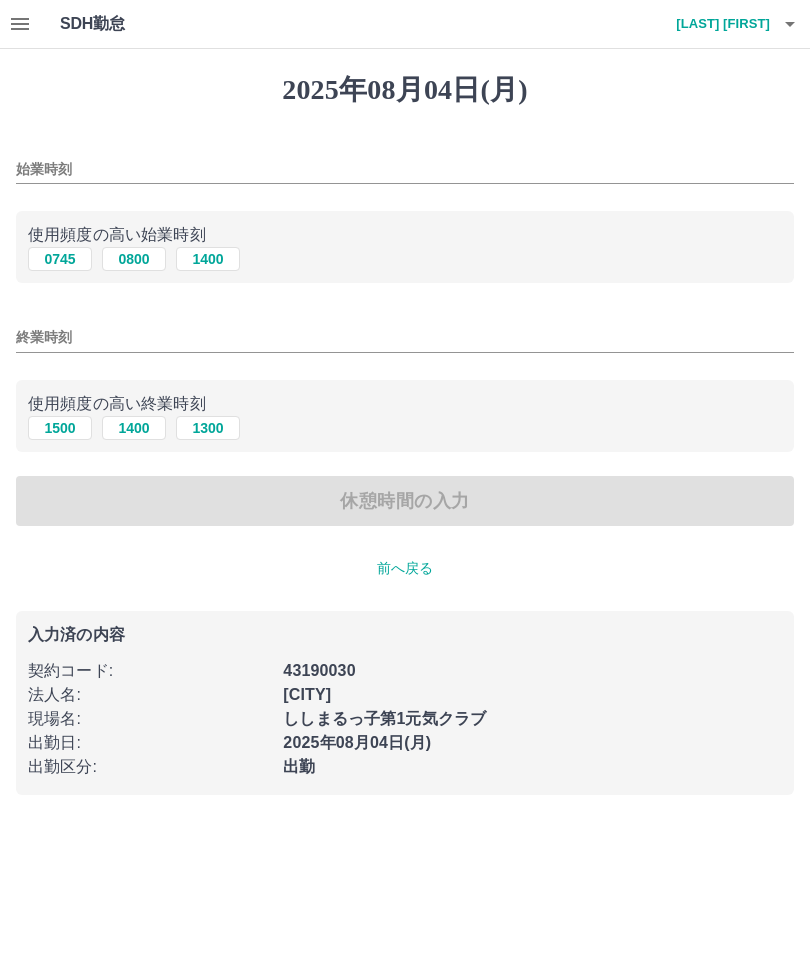 click on "1400" at bounding box center (208, 259) 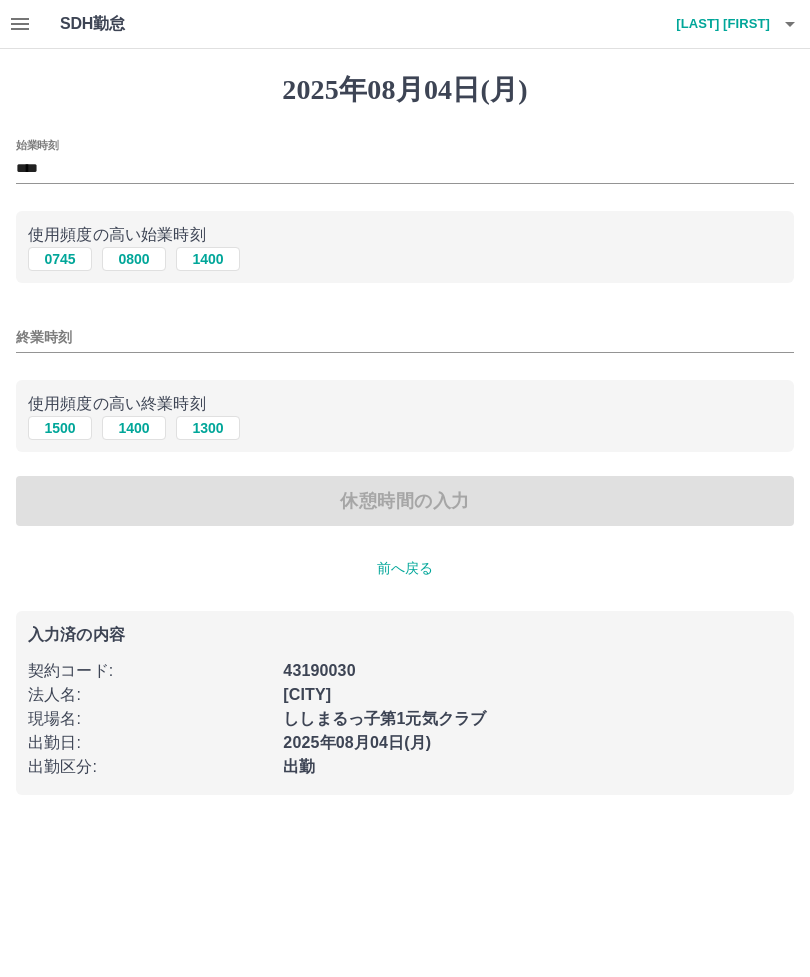 click on "終業時刻" at bounding box center [405, 337] 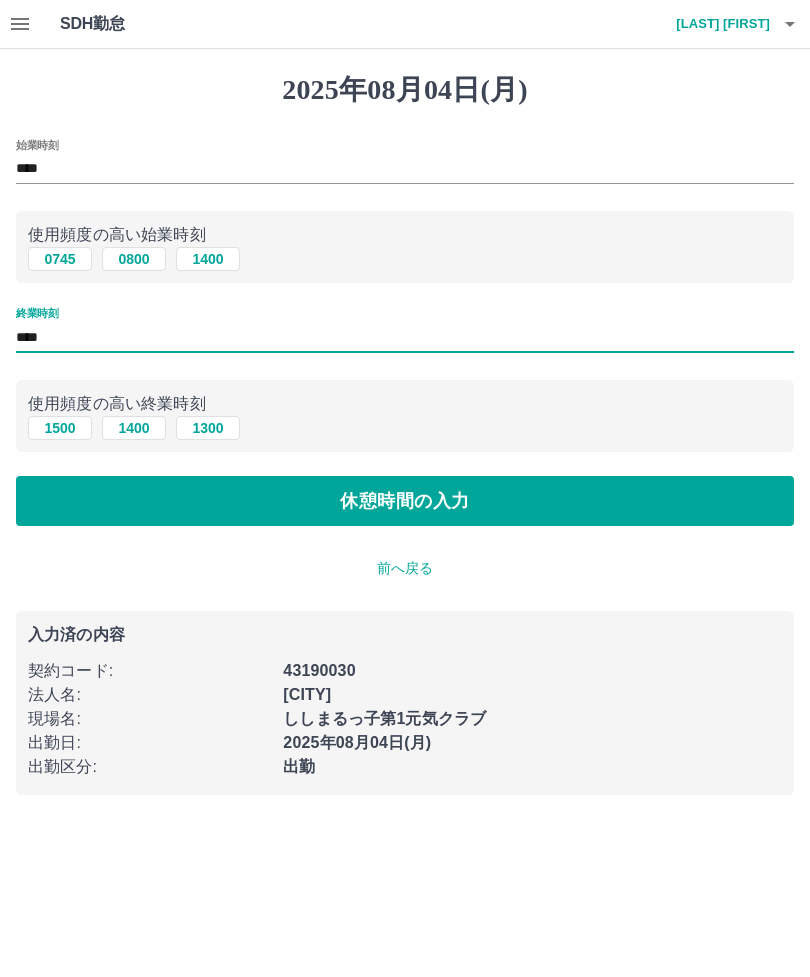 type on "****" 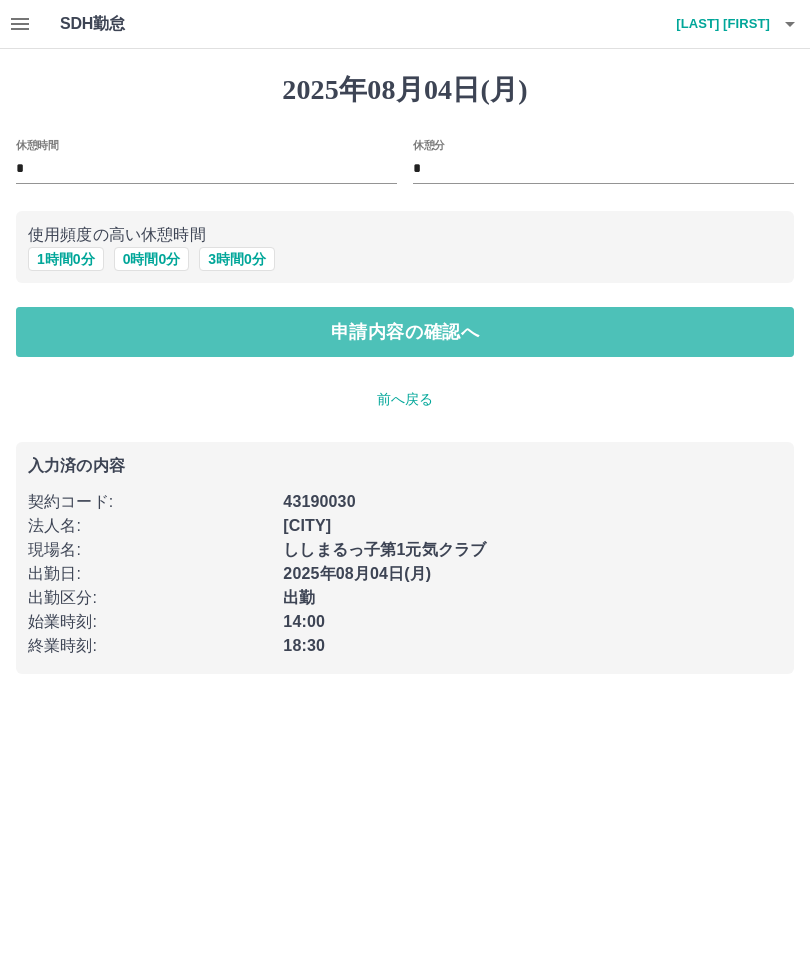 click on "申請内容の確認へ" at bounding box center [405, 332] 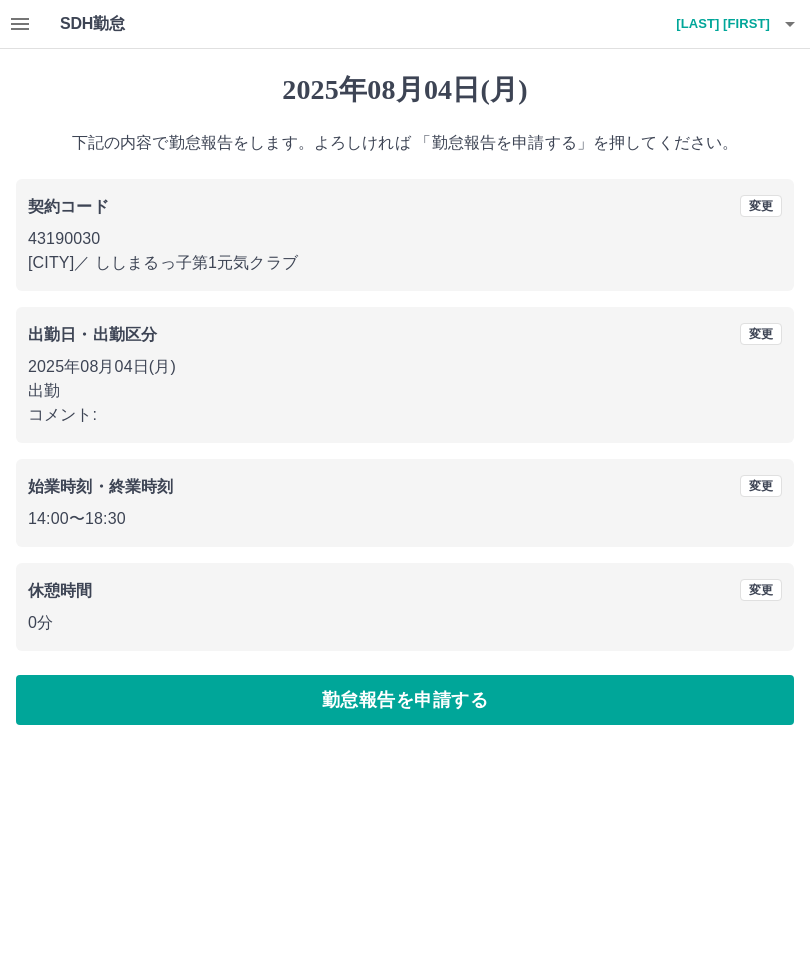 click on "勤怠報告を申請する" at bounding box center (405, 700) 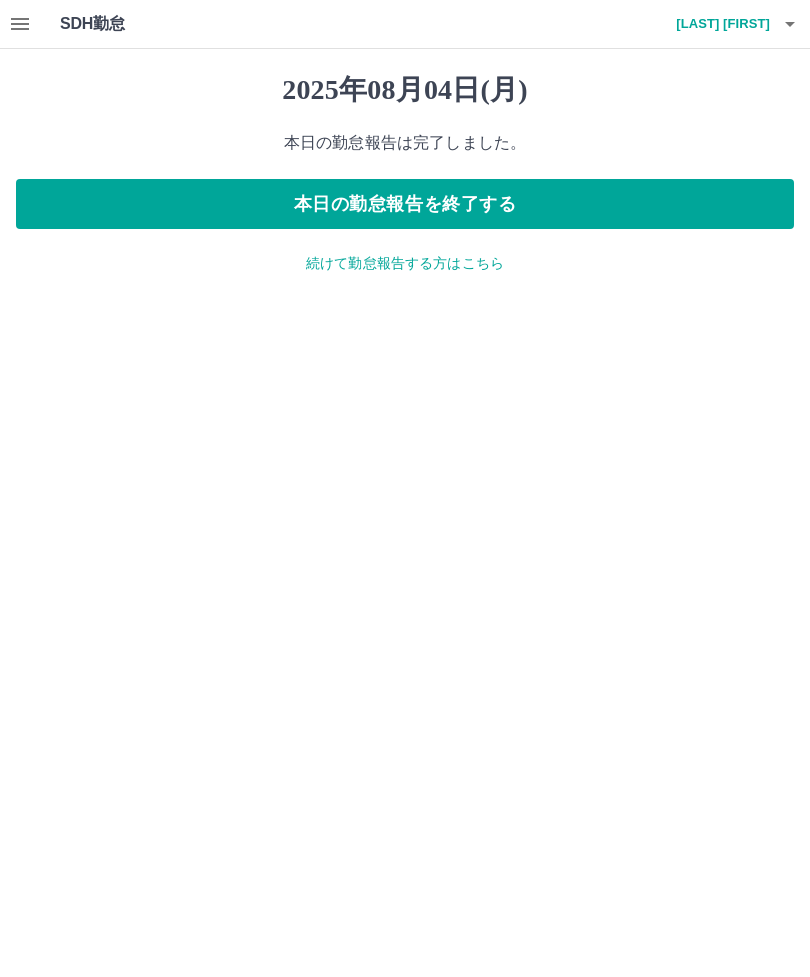 click on "本日の勤怠報告を終了する" at bounding box center (405, 204) 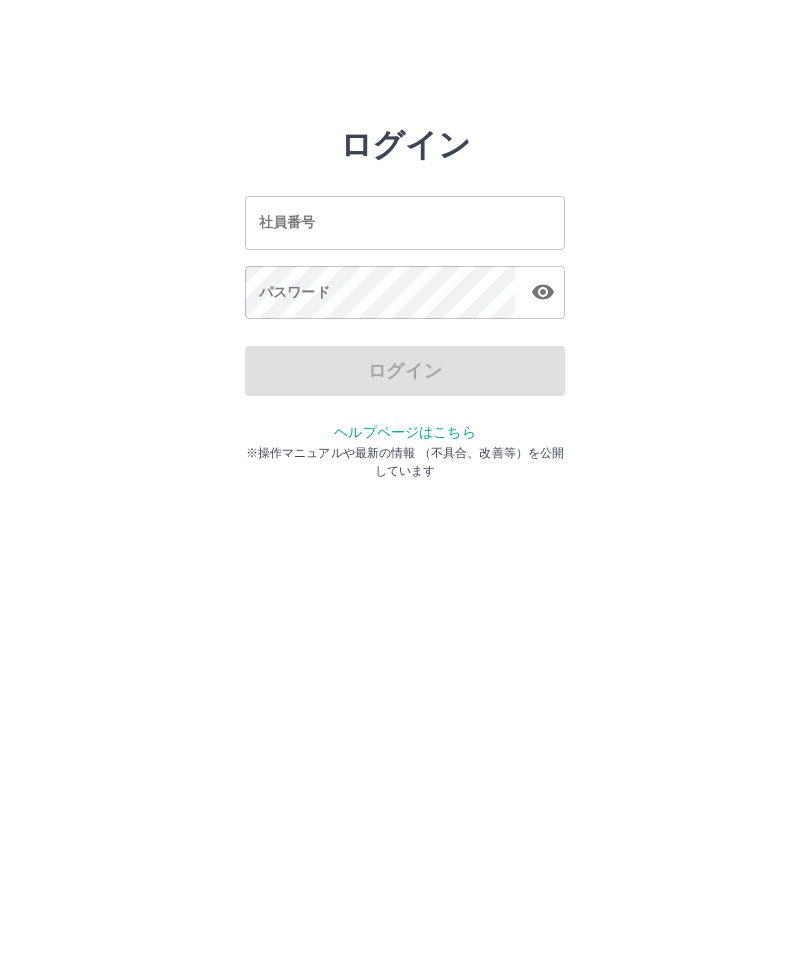 scroll, scrollTop: 0, scrollLeft: 0, axis: both 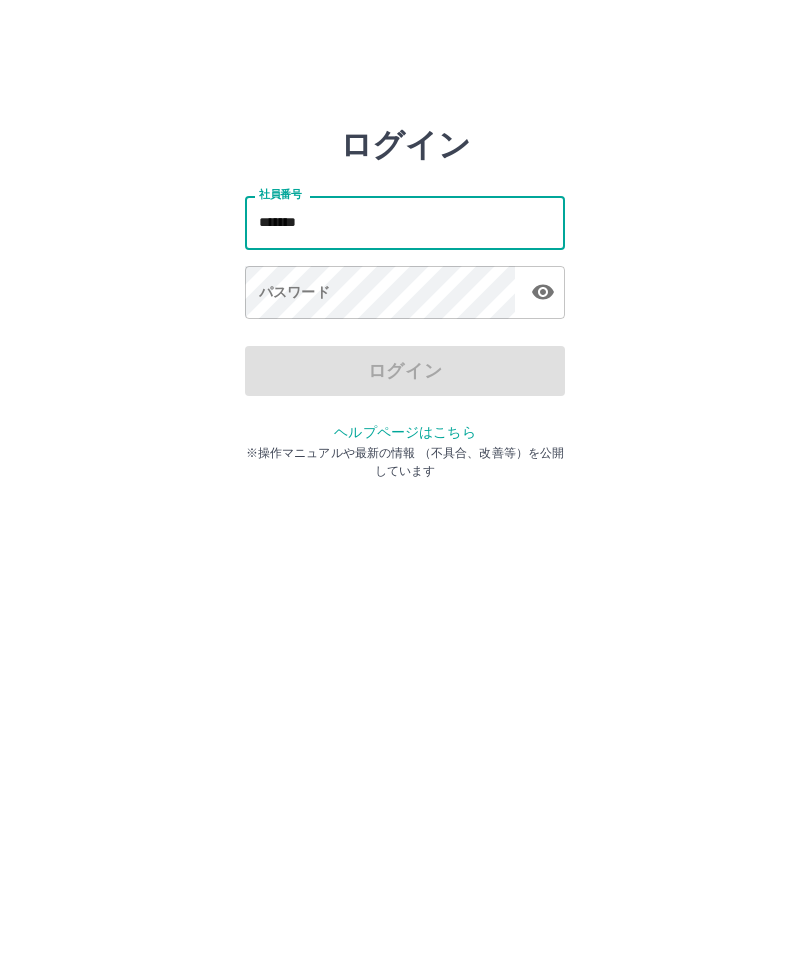 type on "*******" 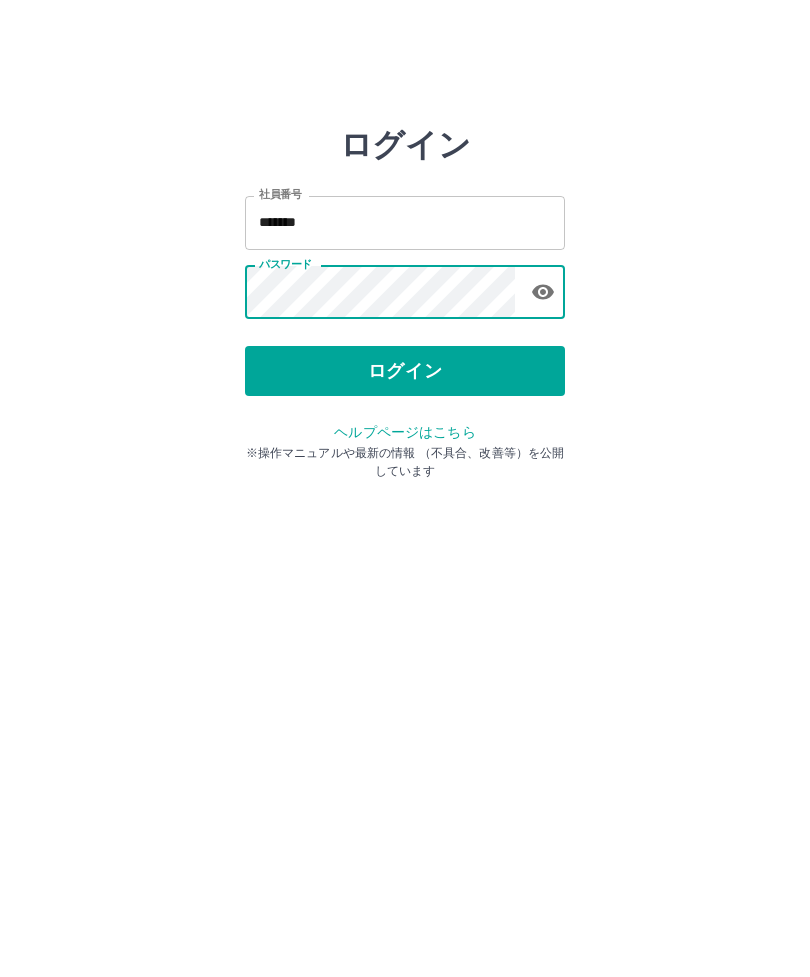 click on "ログイン" at bounding box center (405, 371) 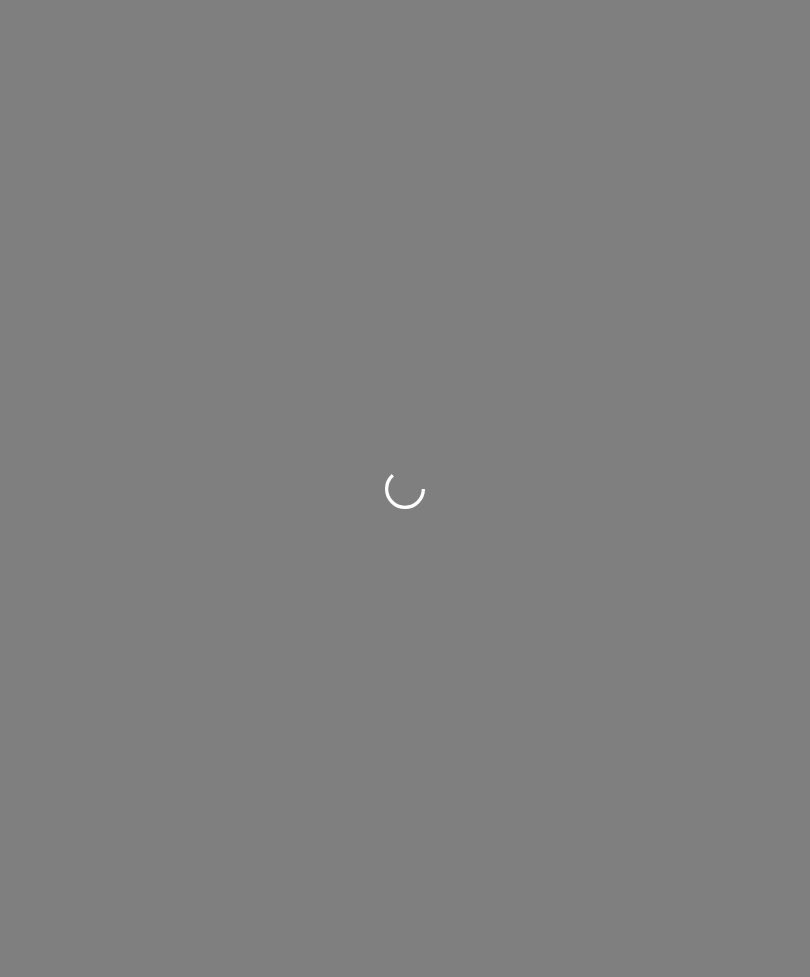 scroll, scrollTop: 0, scrollLeft: 0, axis: both 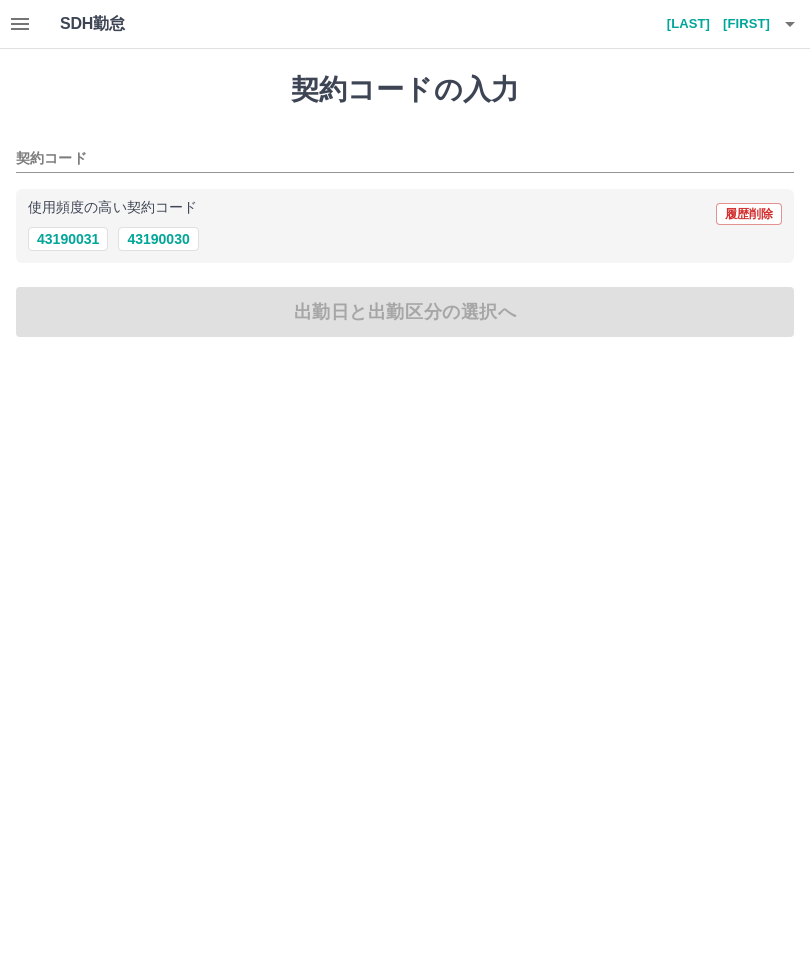 click on "43190030" at bounding box center (158, 239) 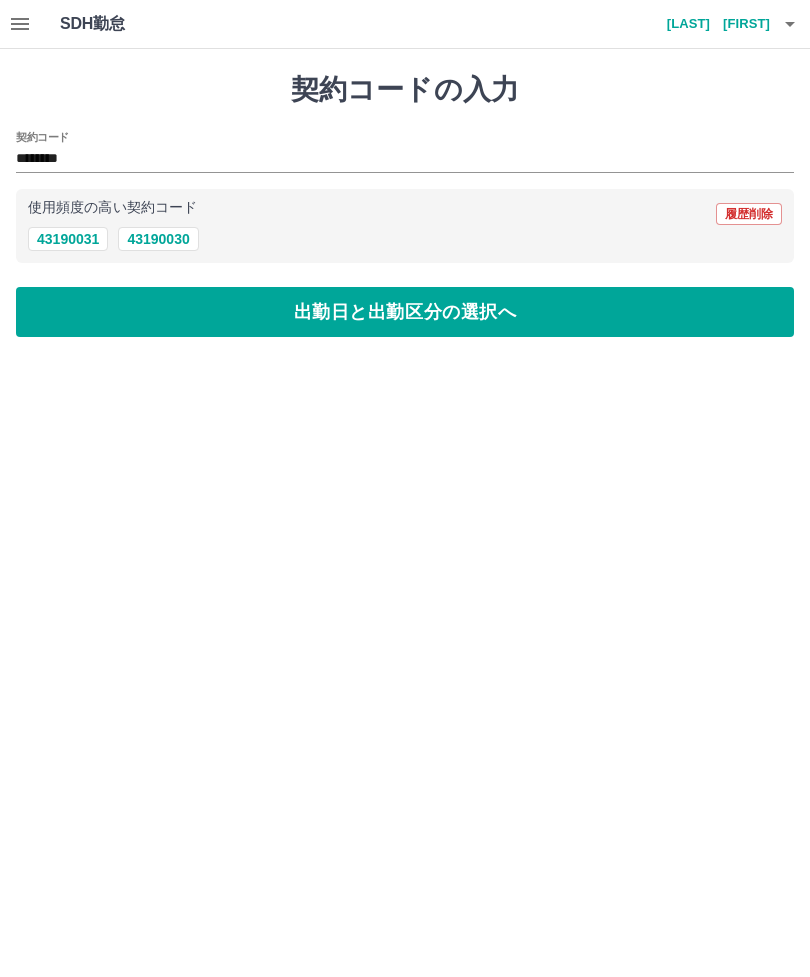 click on "出勤日と出勤区分の選択へ" at bounding box center [405, 312] 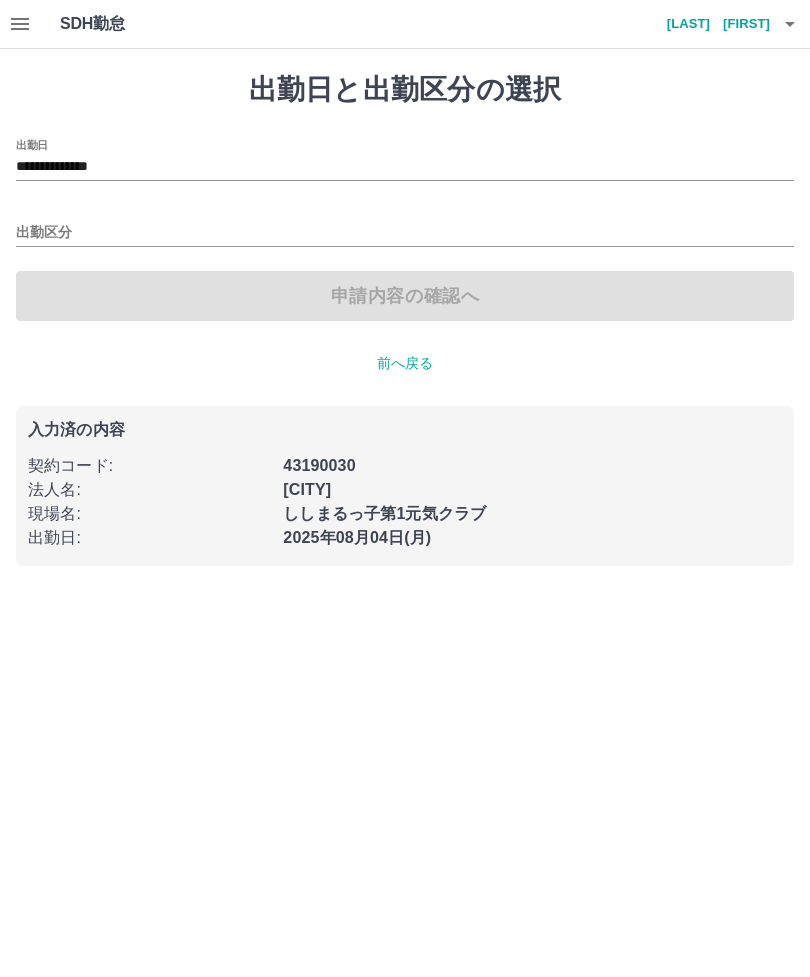 click on "出勤区分" at bounding box center (405, 233) 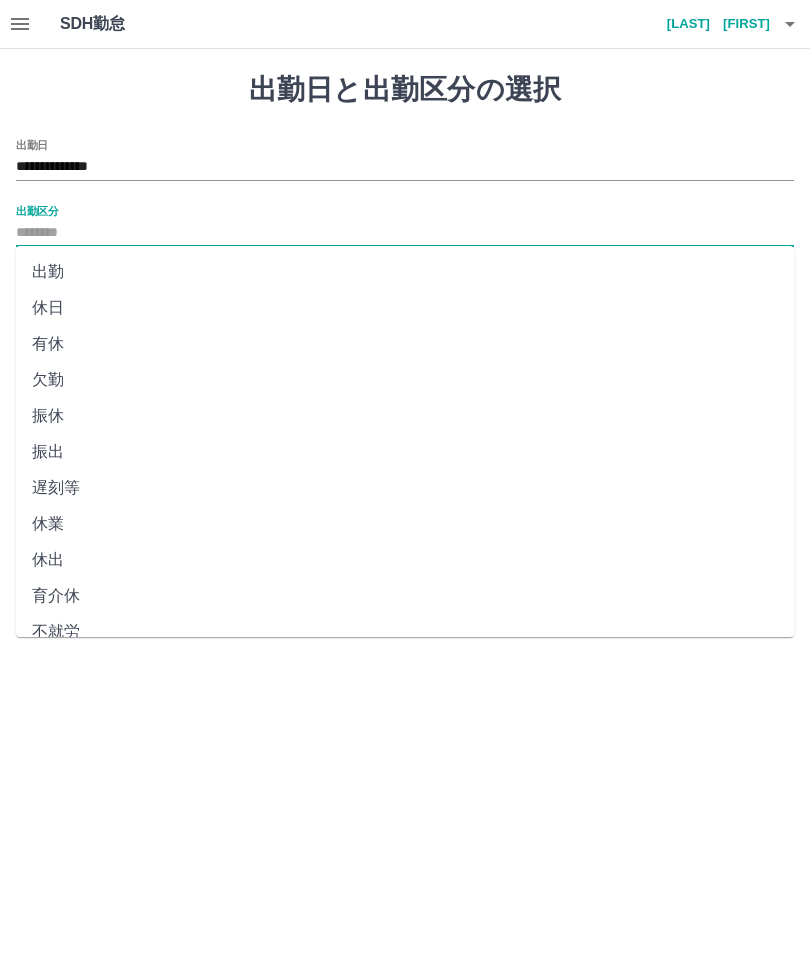 click on "出勤" at bounding box center (405, 272) 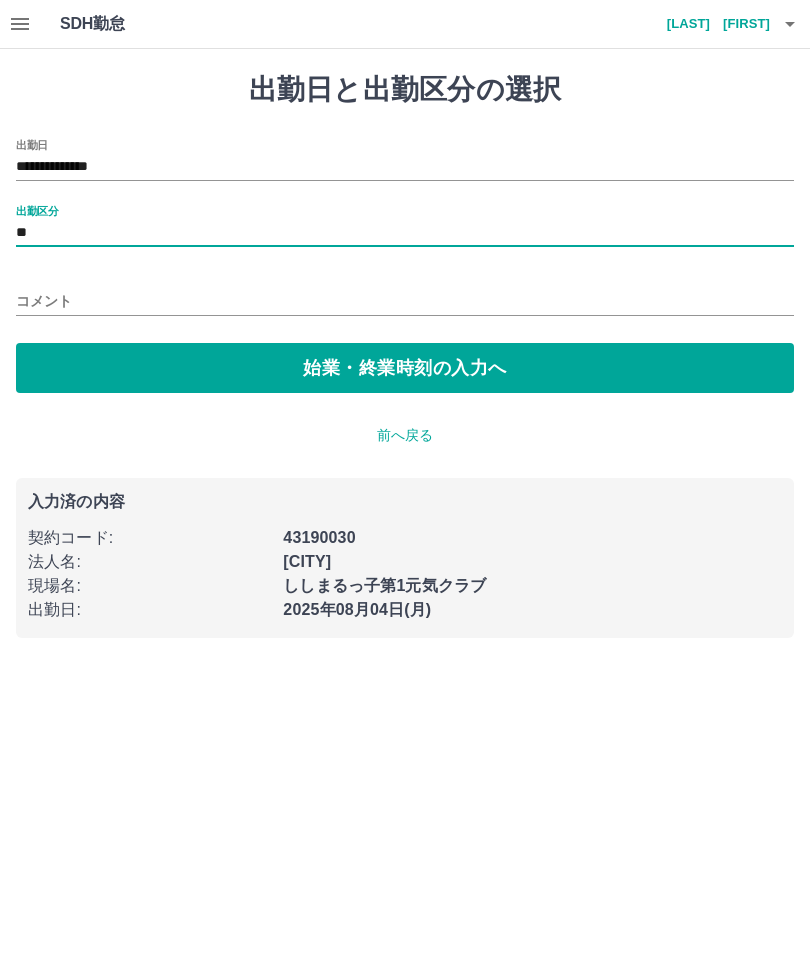 click on "始業・終業時刻の入力へ" at bounding box center (405, 368) 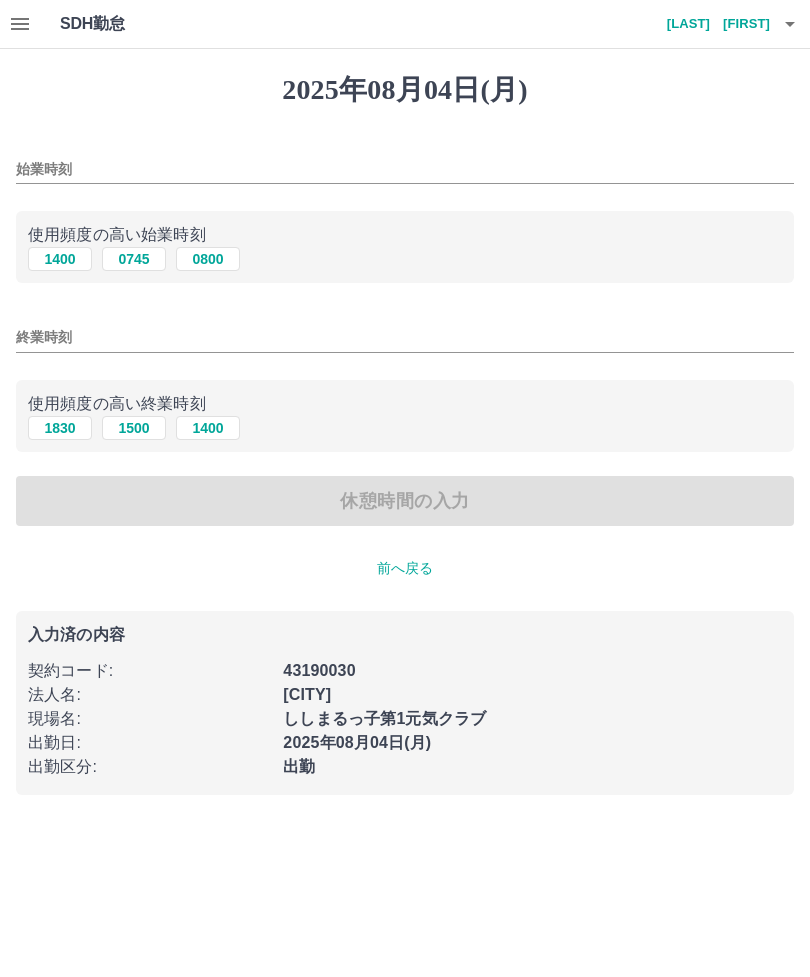 click on "1400" at bounding box center (60, 259) 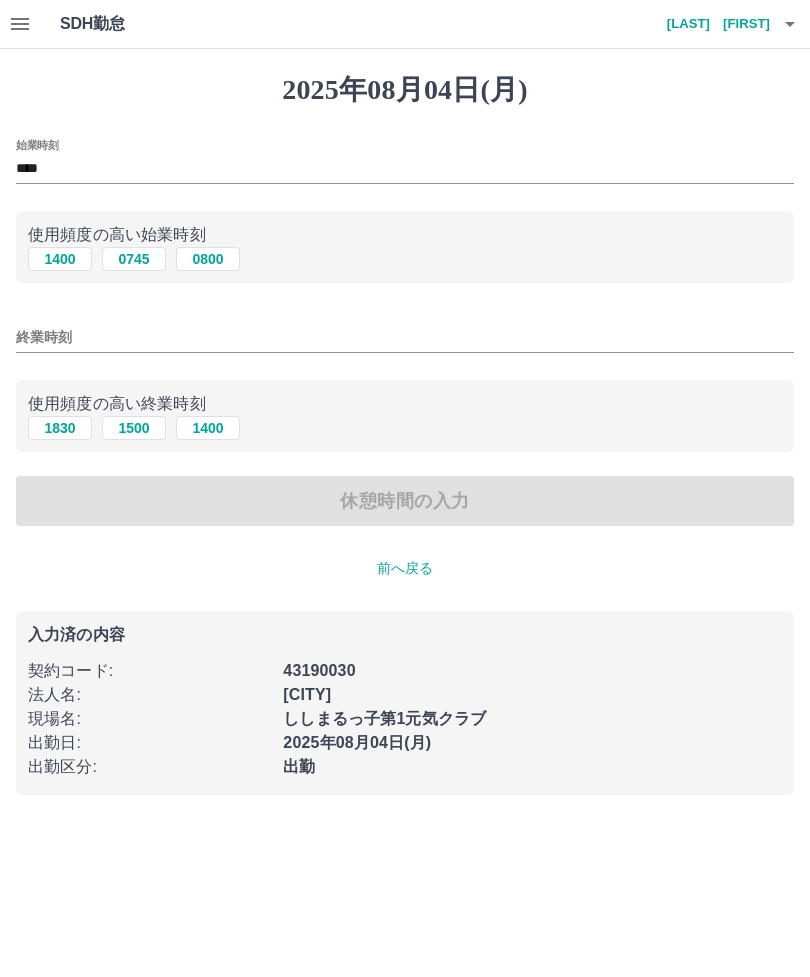 click on "終業時刻" at bounding box center (405, 337) 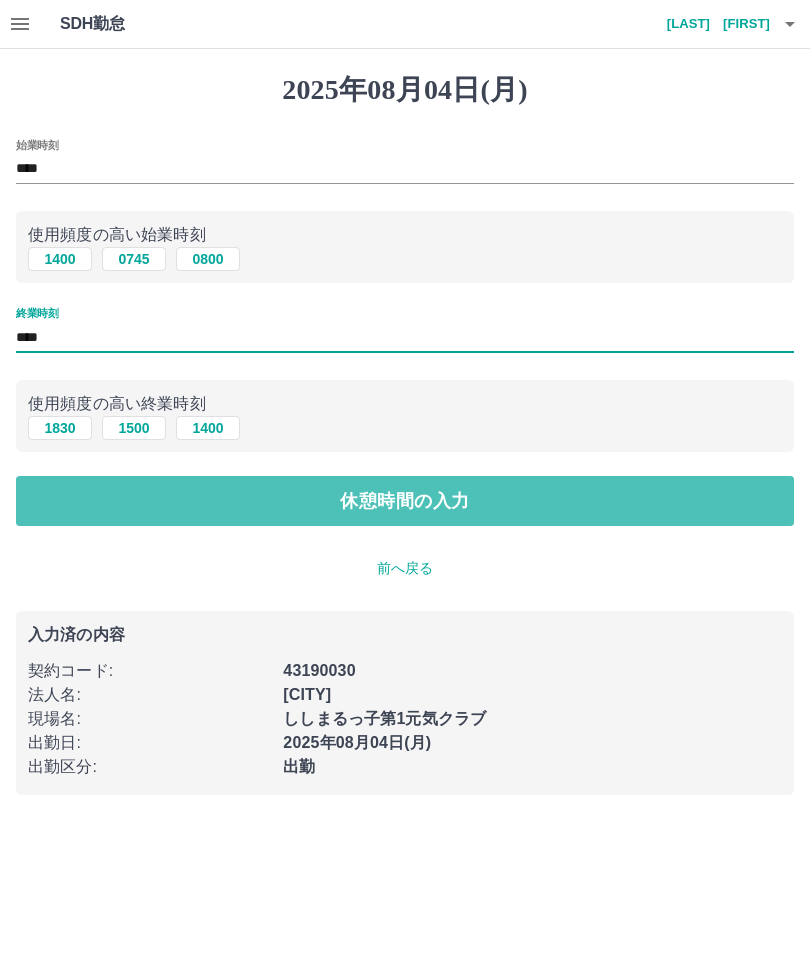 type on "****" 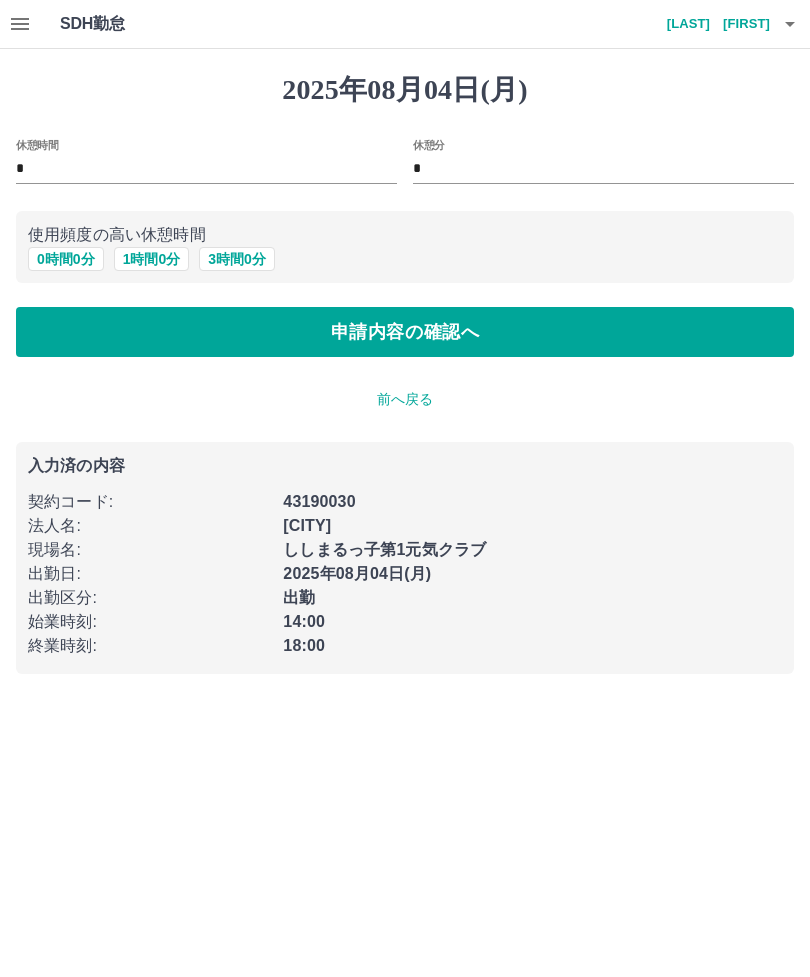 click on "申請内容の確認へ" at bounding box center [405, 332] 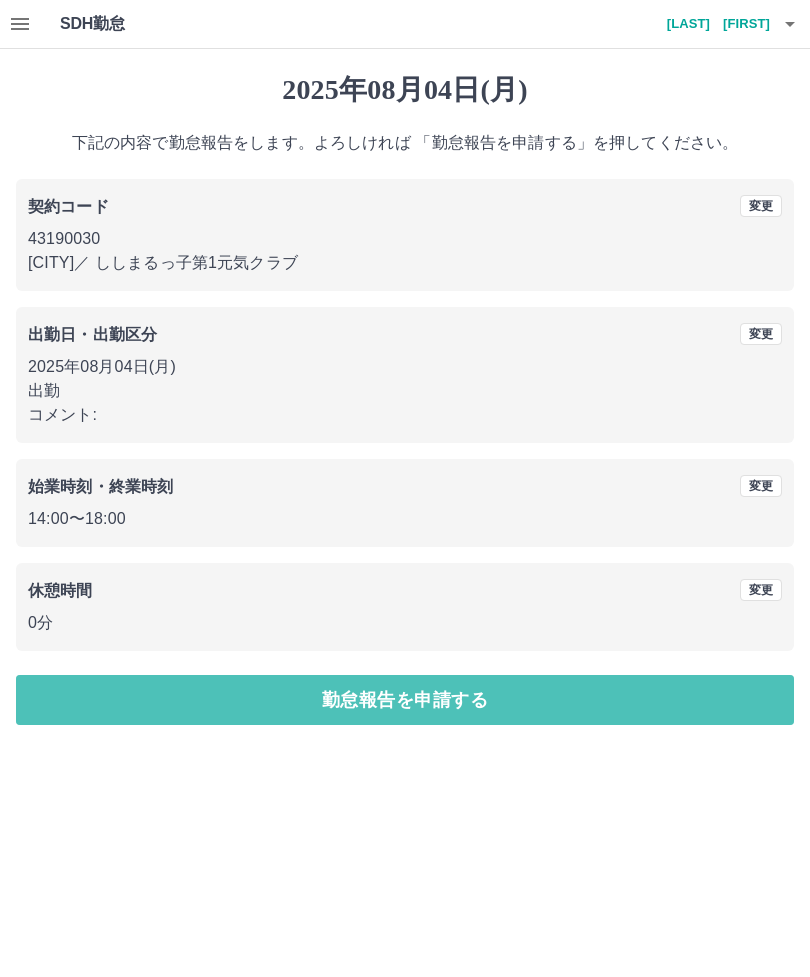 click on "勤怠報告を申請する" at bounding box center [405, 700] 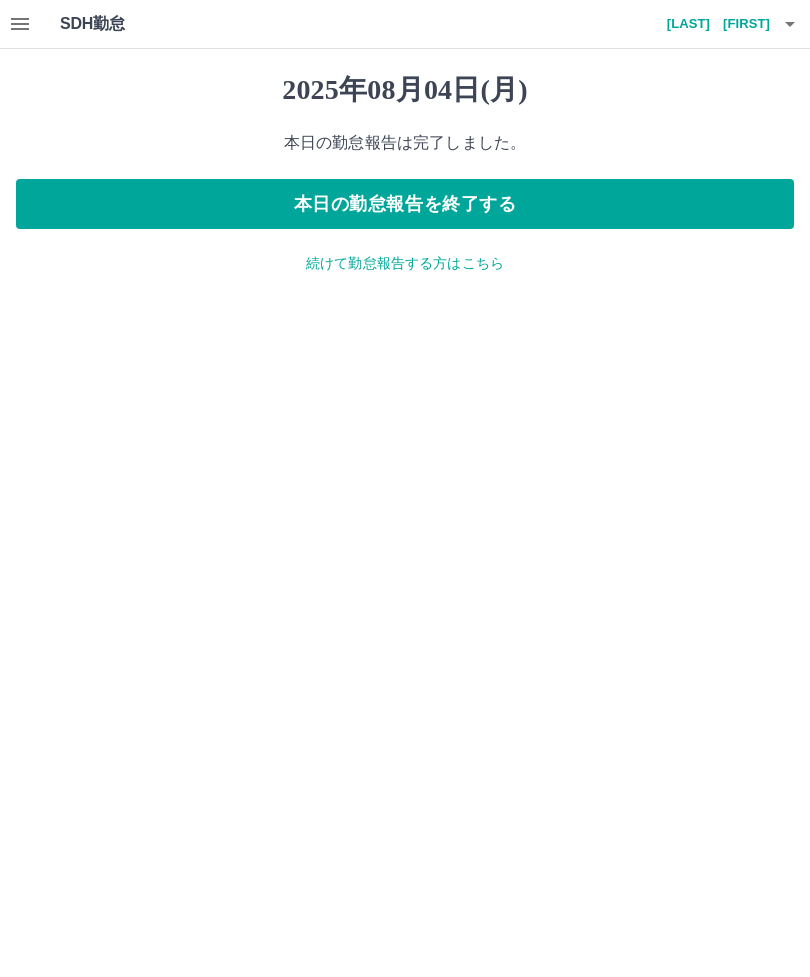 click 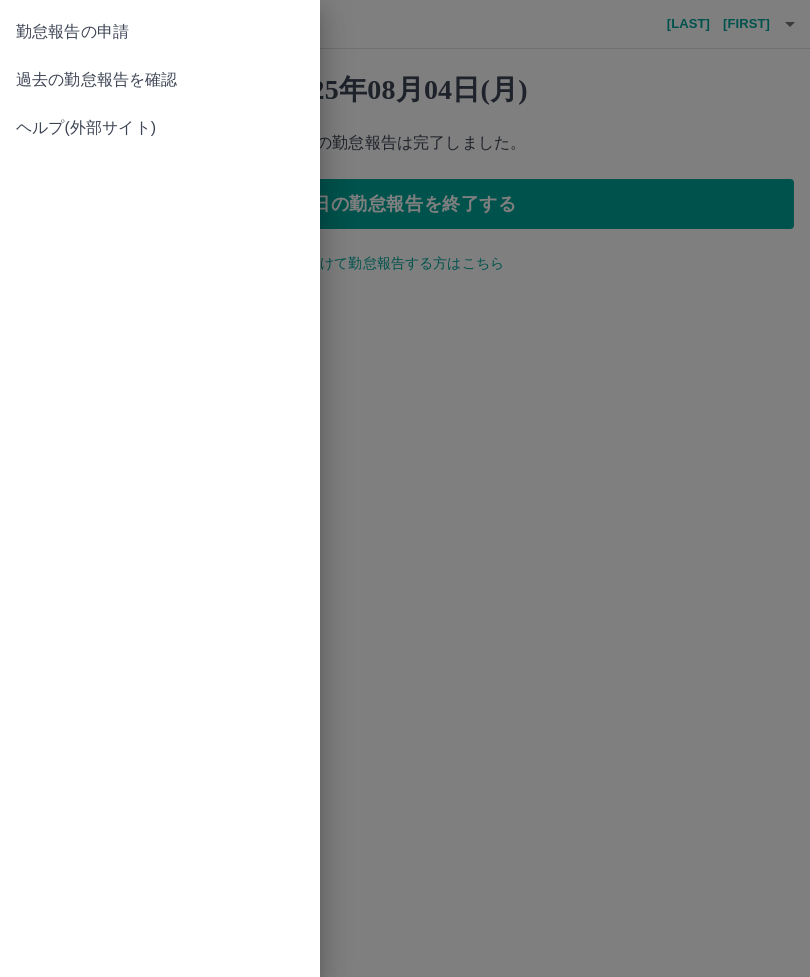 click on "過去の勤怠報告を確認" at bounding box center (160, 80) 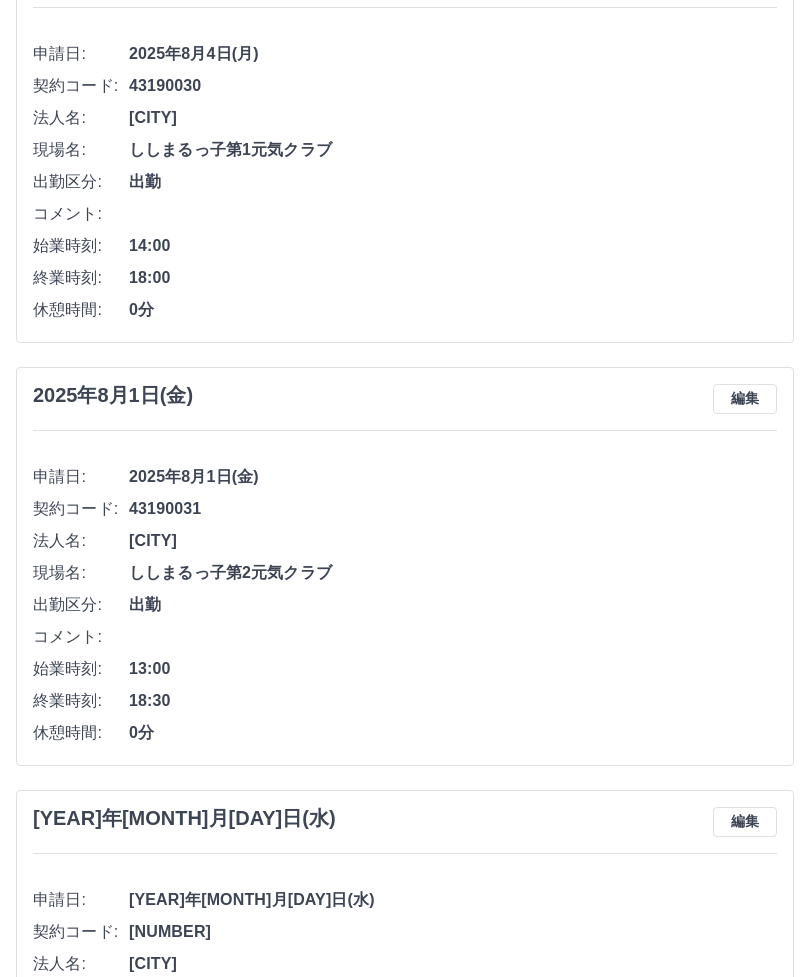 scroll, scrollTop: 239, scrollLeft: 0, axis: vertical 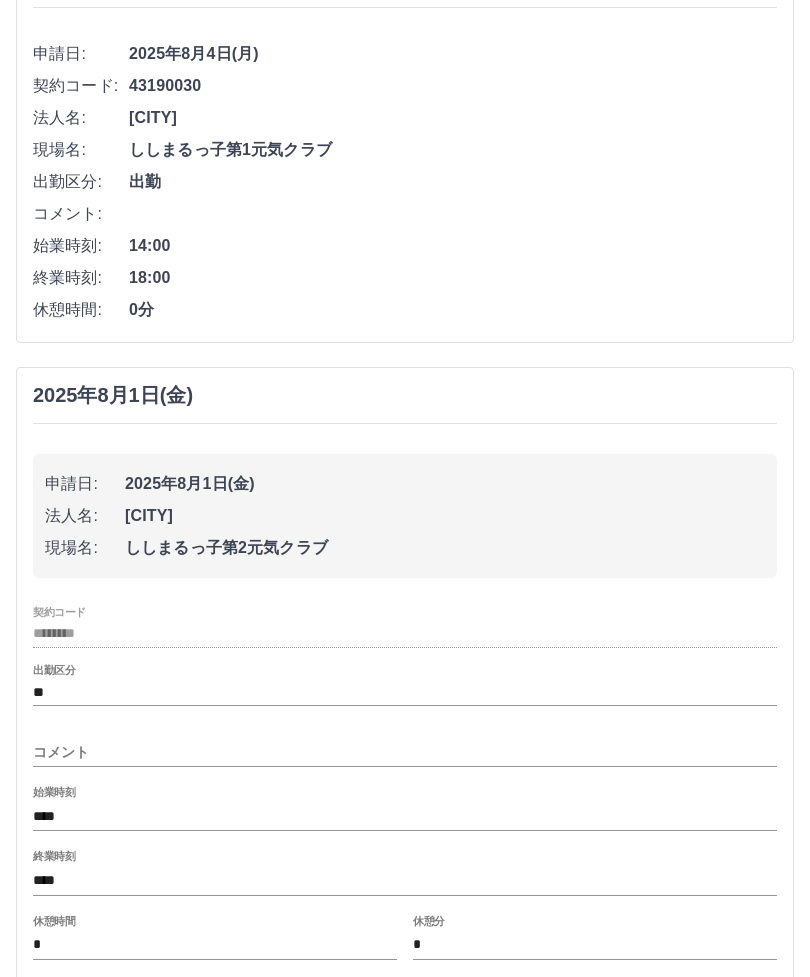 click on "****" at bounding box center [405, 880] 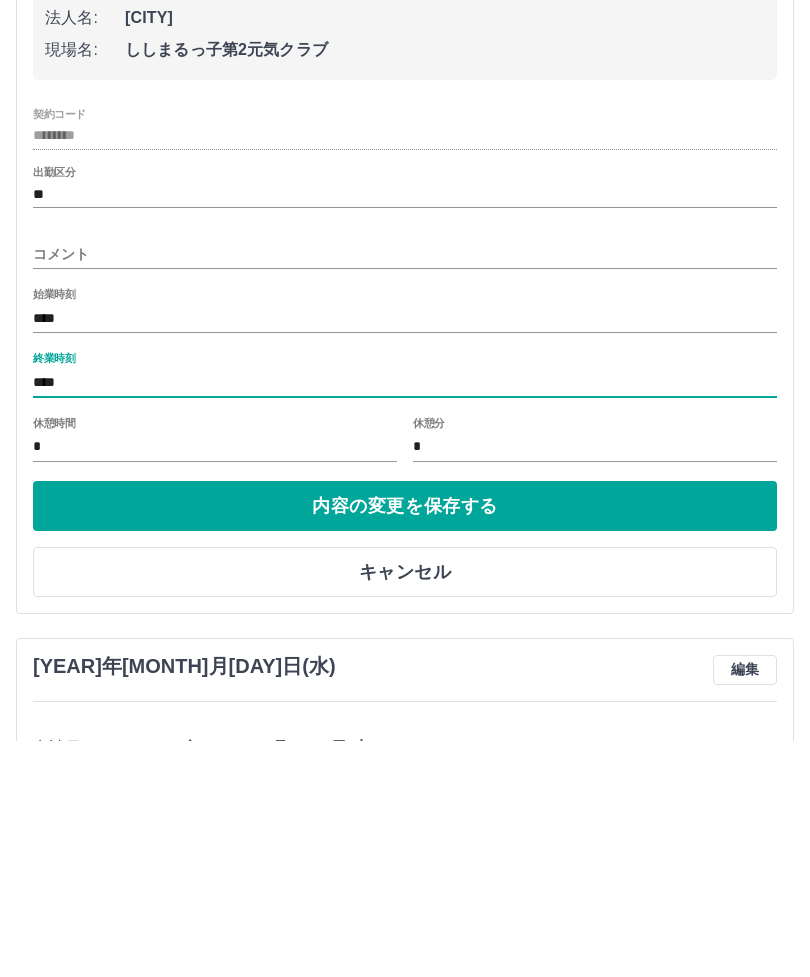 type on "****" 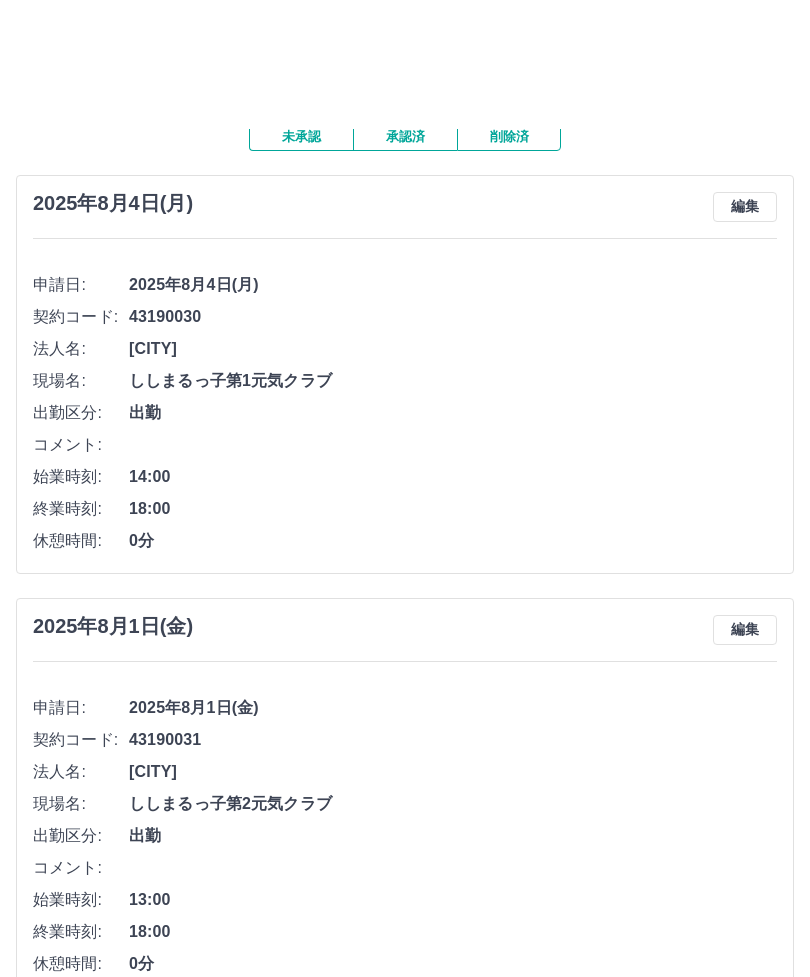 scroll, scrollTop: 0, scrollLeft: 0, axis: both 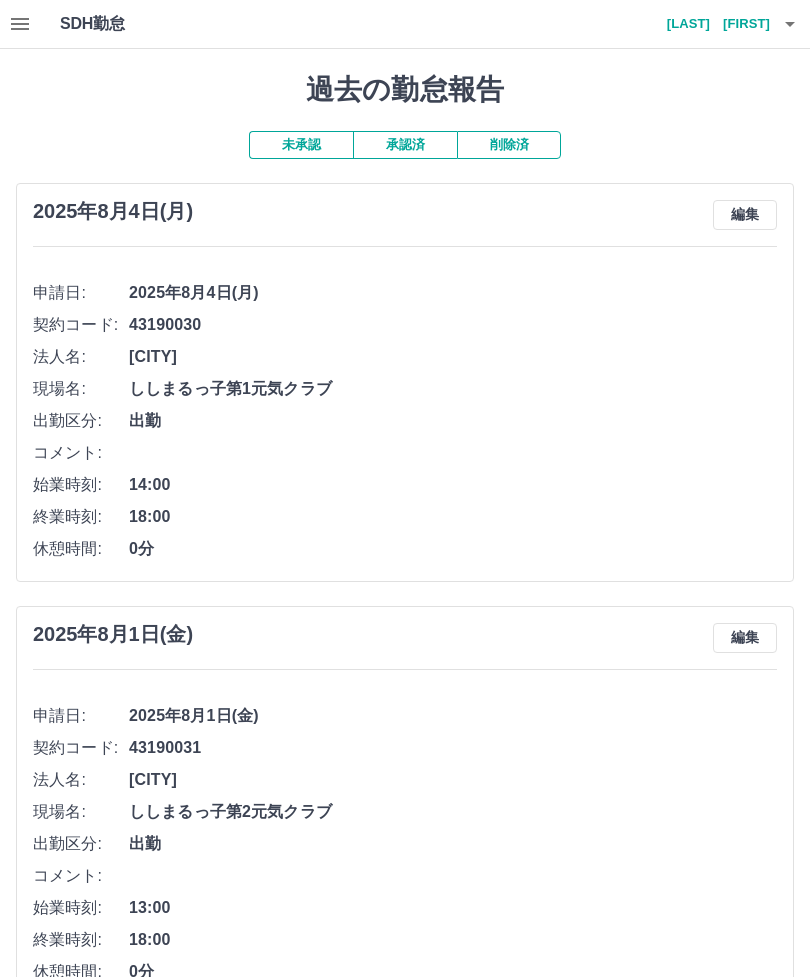 click 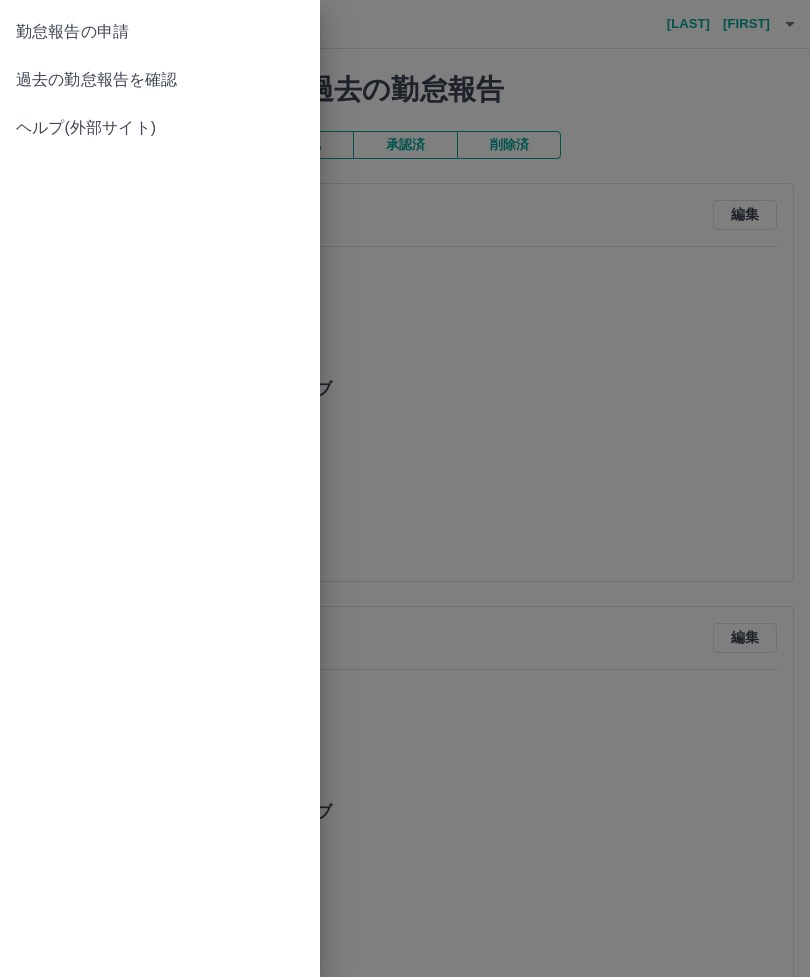click on "勤怠報告の申請 過去の勤怠報告を確認 ヘルプ(外部サイト)" at bounding box center [160, 488] 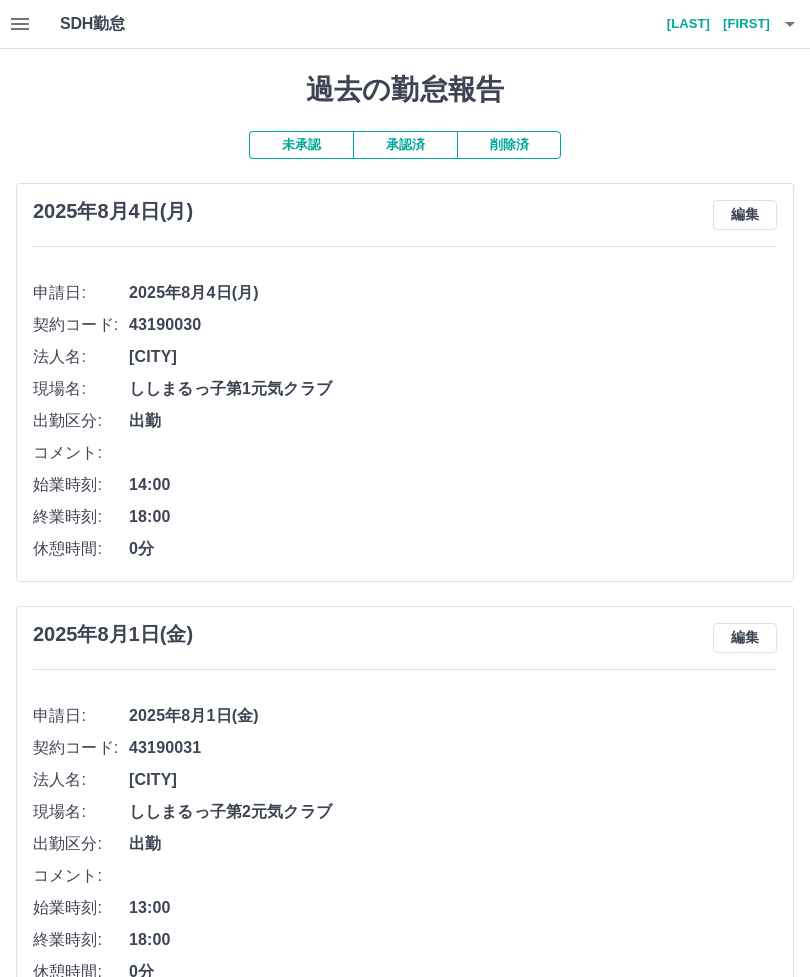 click on "白川　江美" at bounding box center [710, 24] 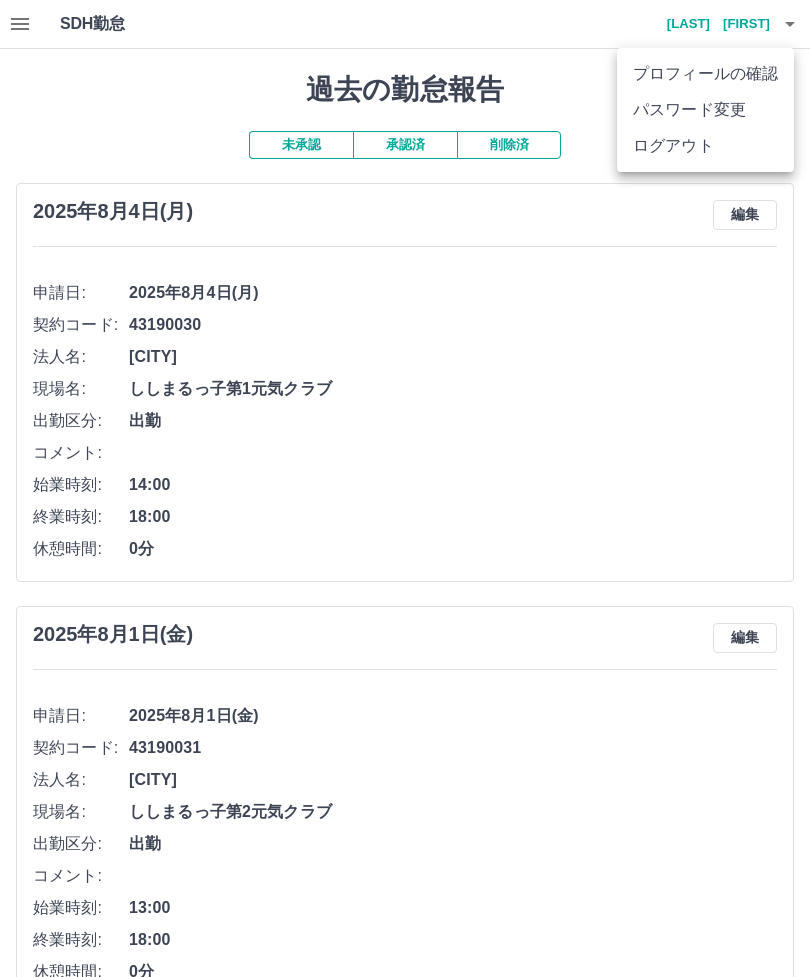click on "ログアウト" at bounding box center (705, 146) 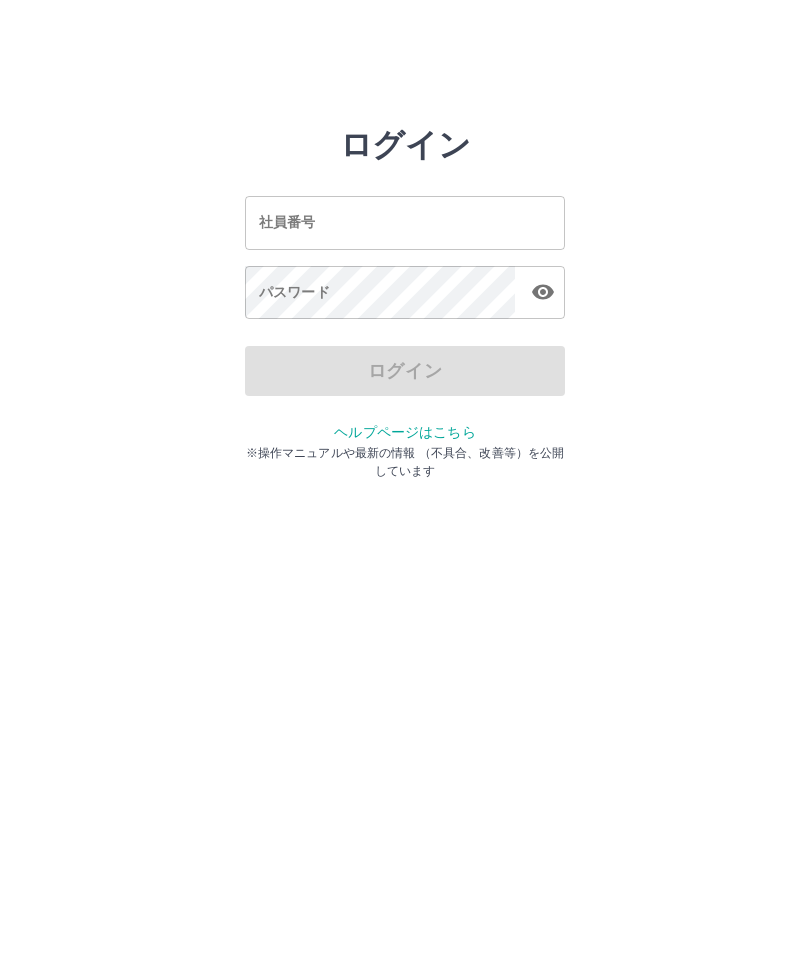 scroll, scrollTop: 0, scrollLeft: 0, axis: both 